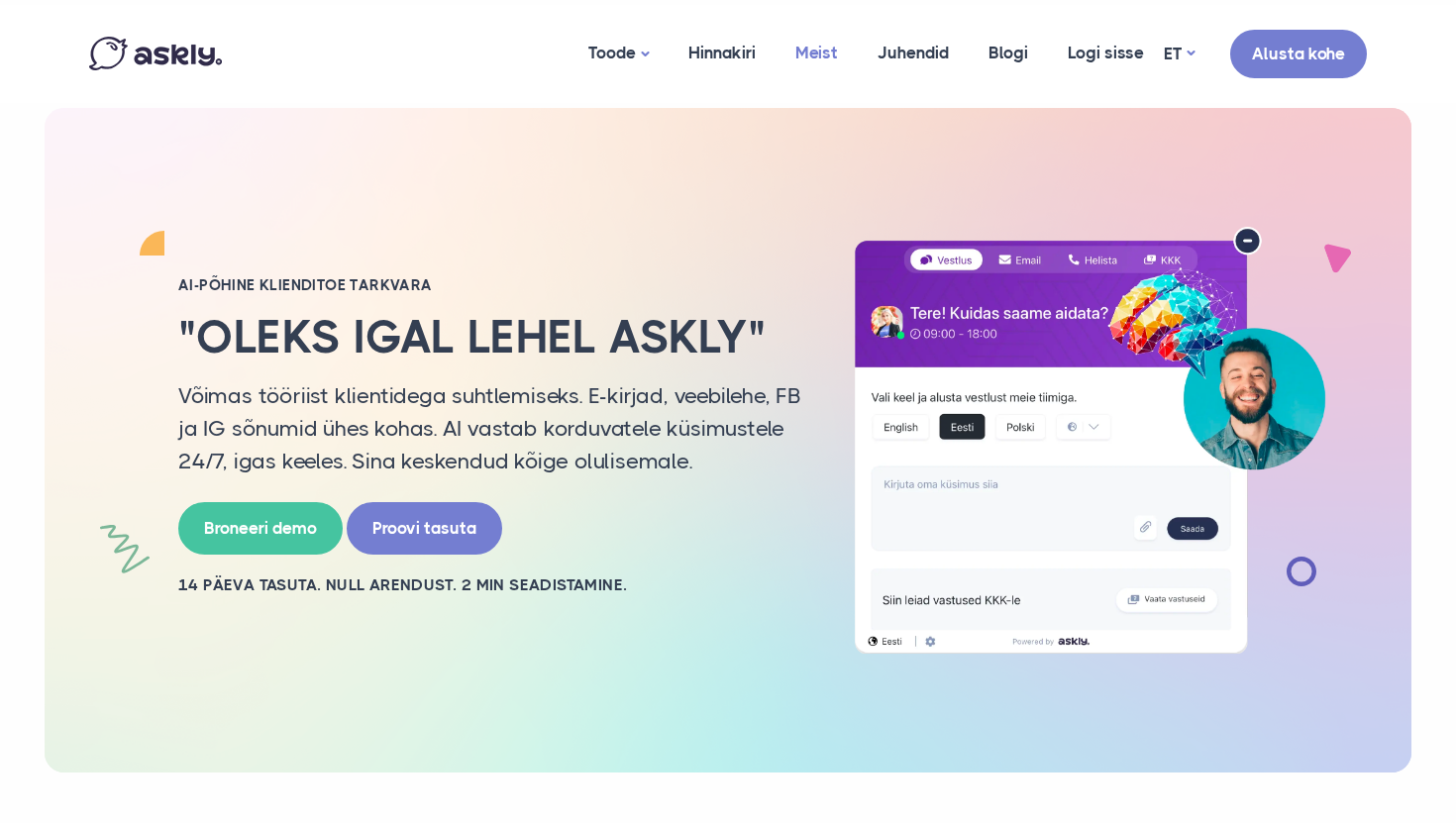 scroll, scrollTop: 0, scrollLeft: 0, axis: both 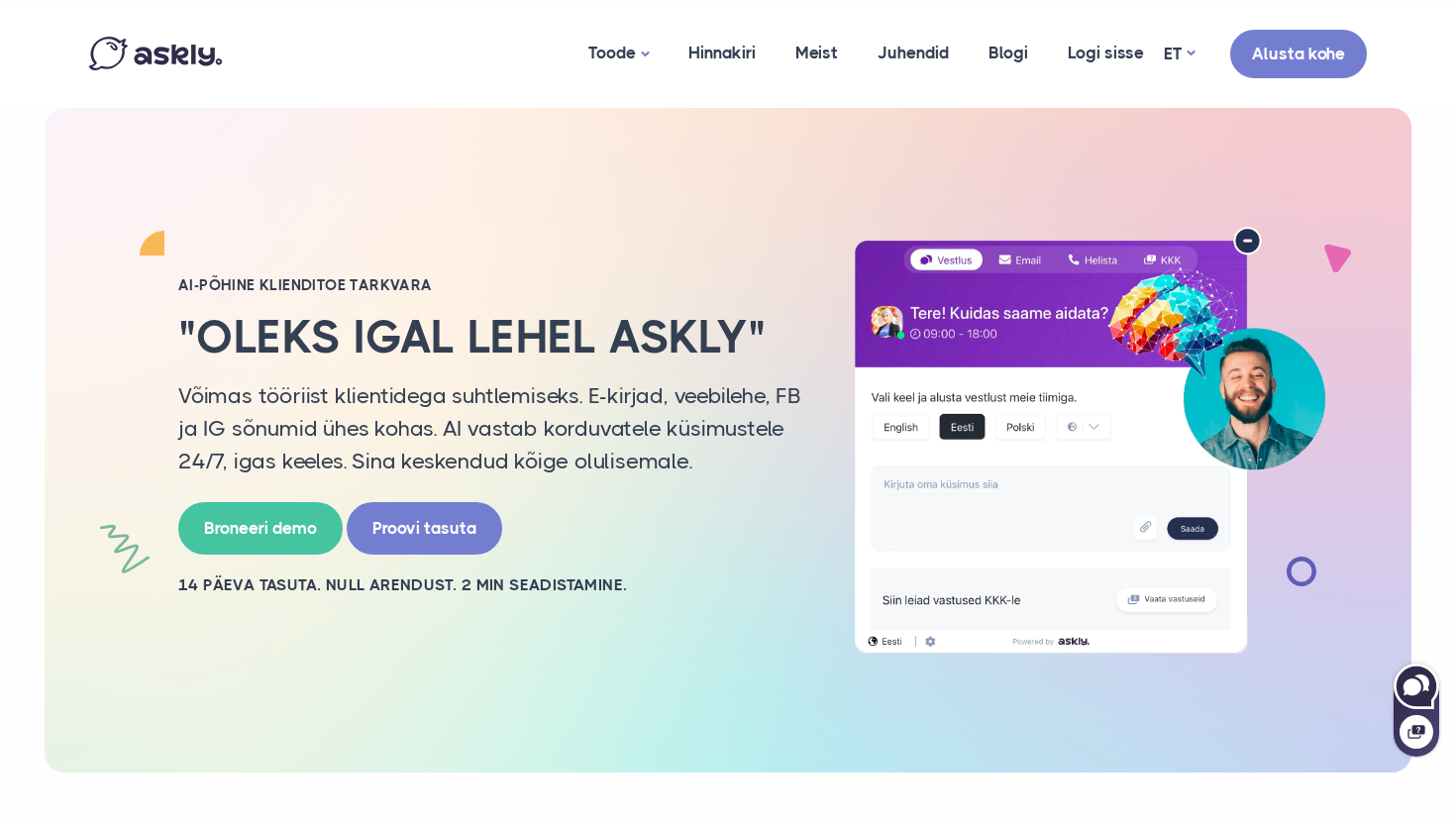 click 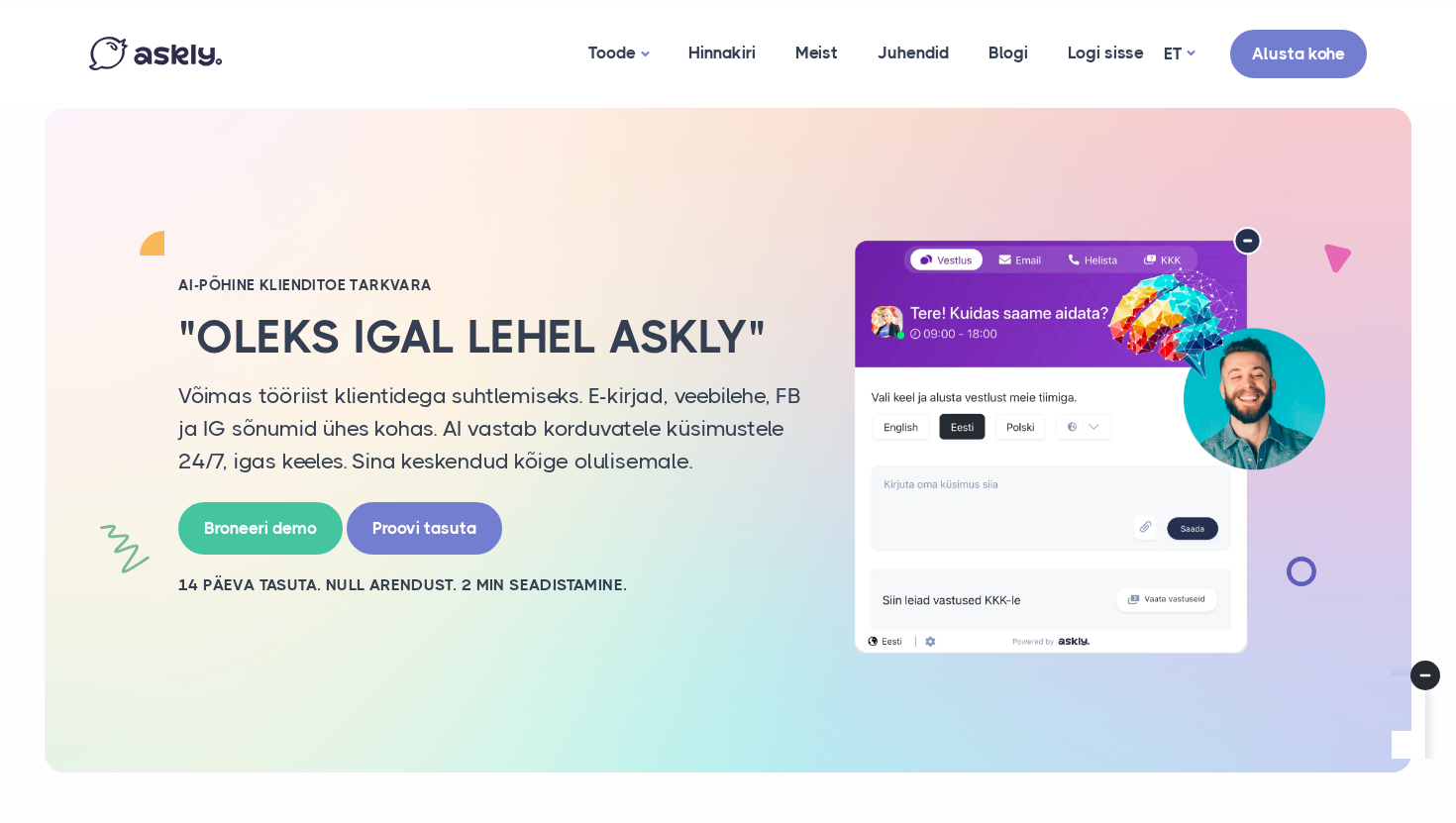 scroll, scrollTop: 0, scrollLeft: 0, axis: both 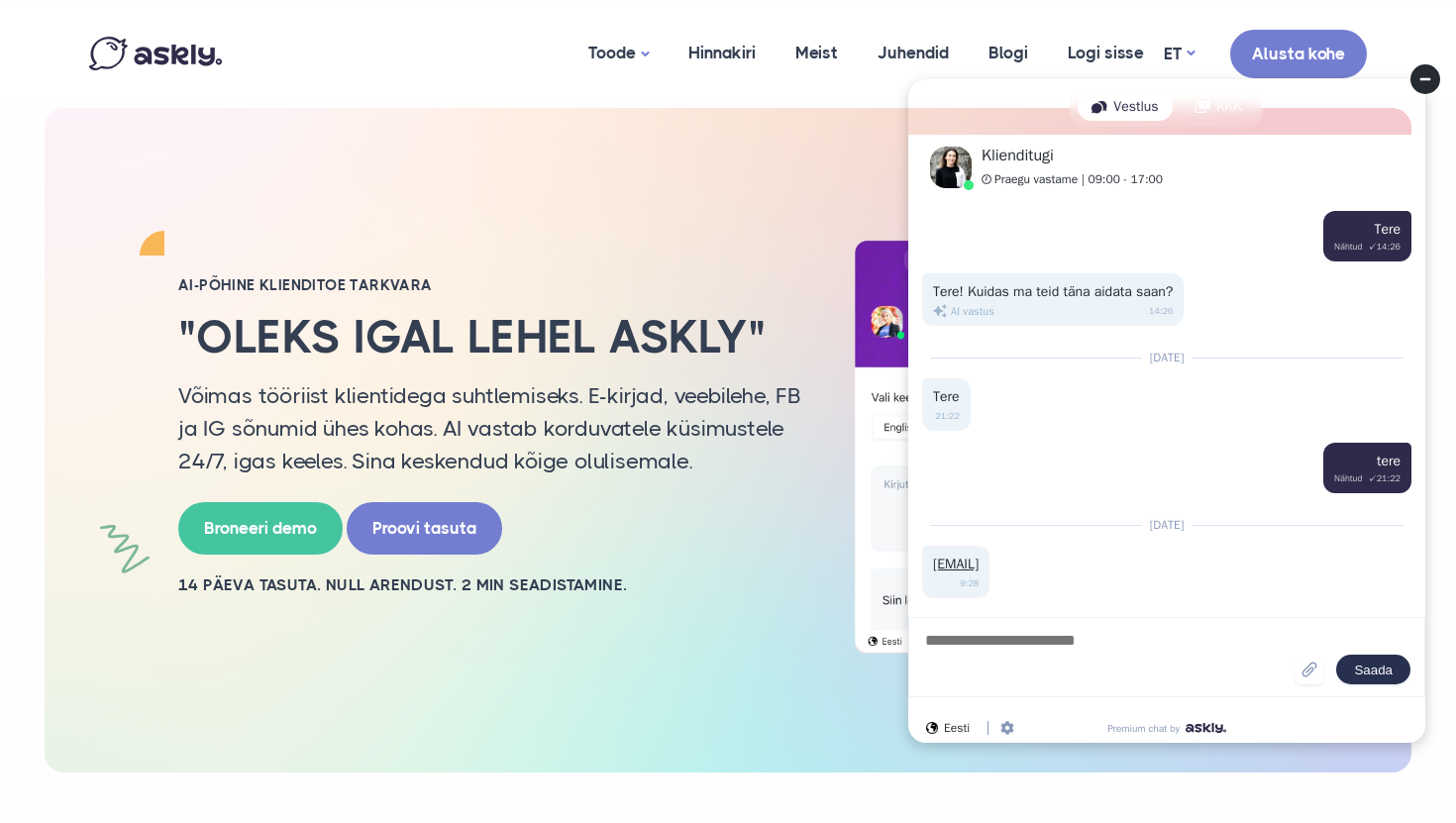 click at bounding box center [1108, 657] 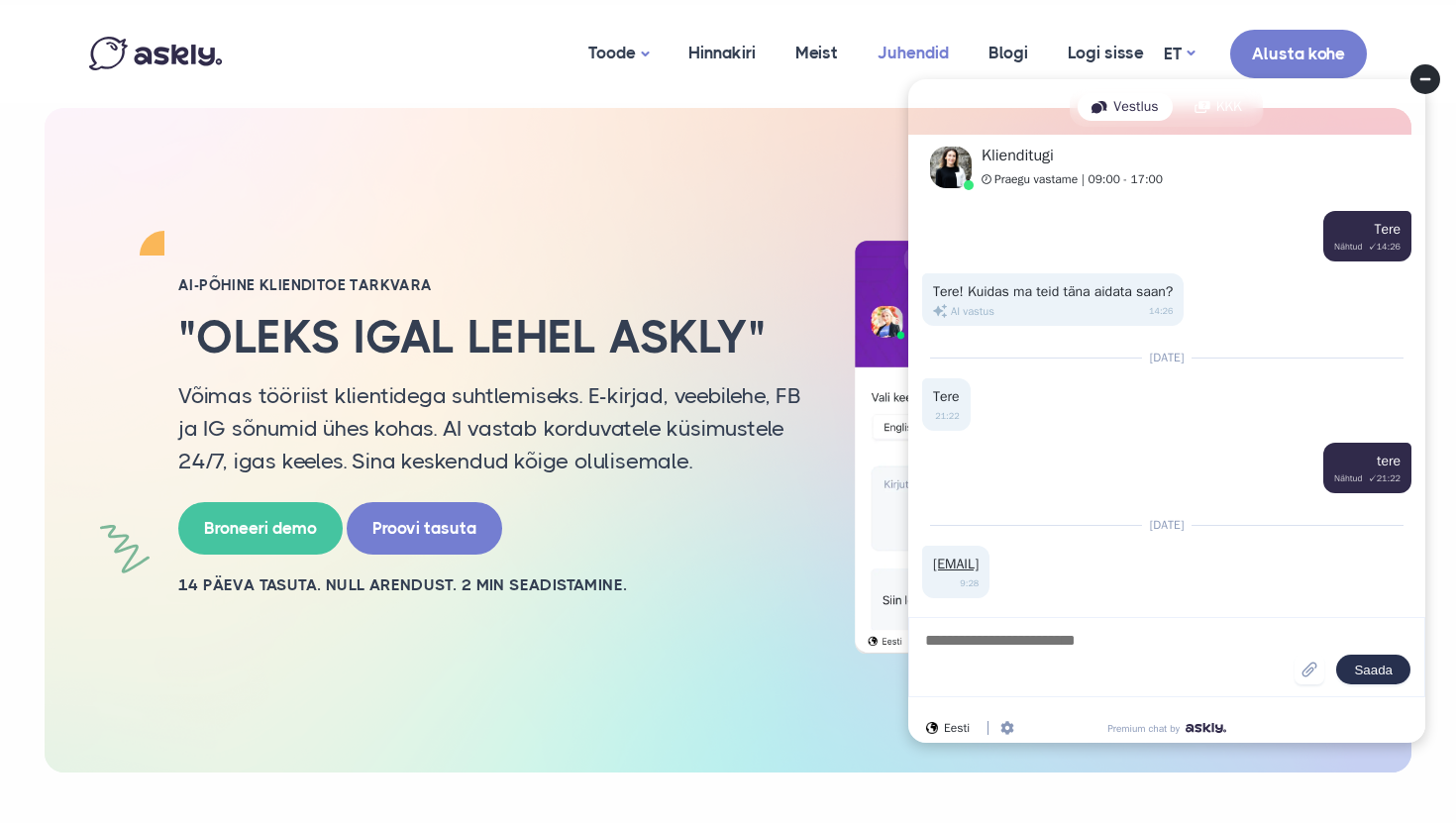 click on "Juhendid" at bounding box center (913, 52) 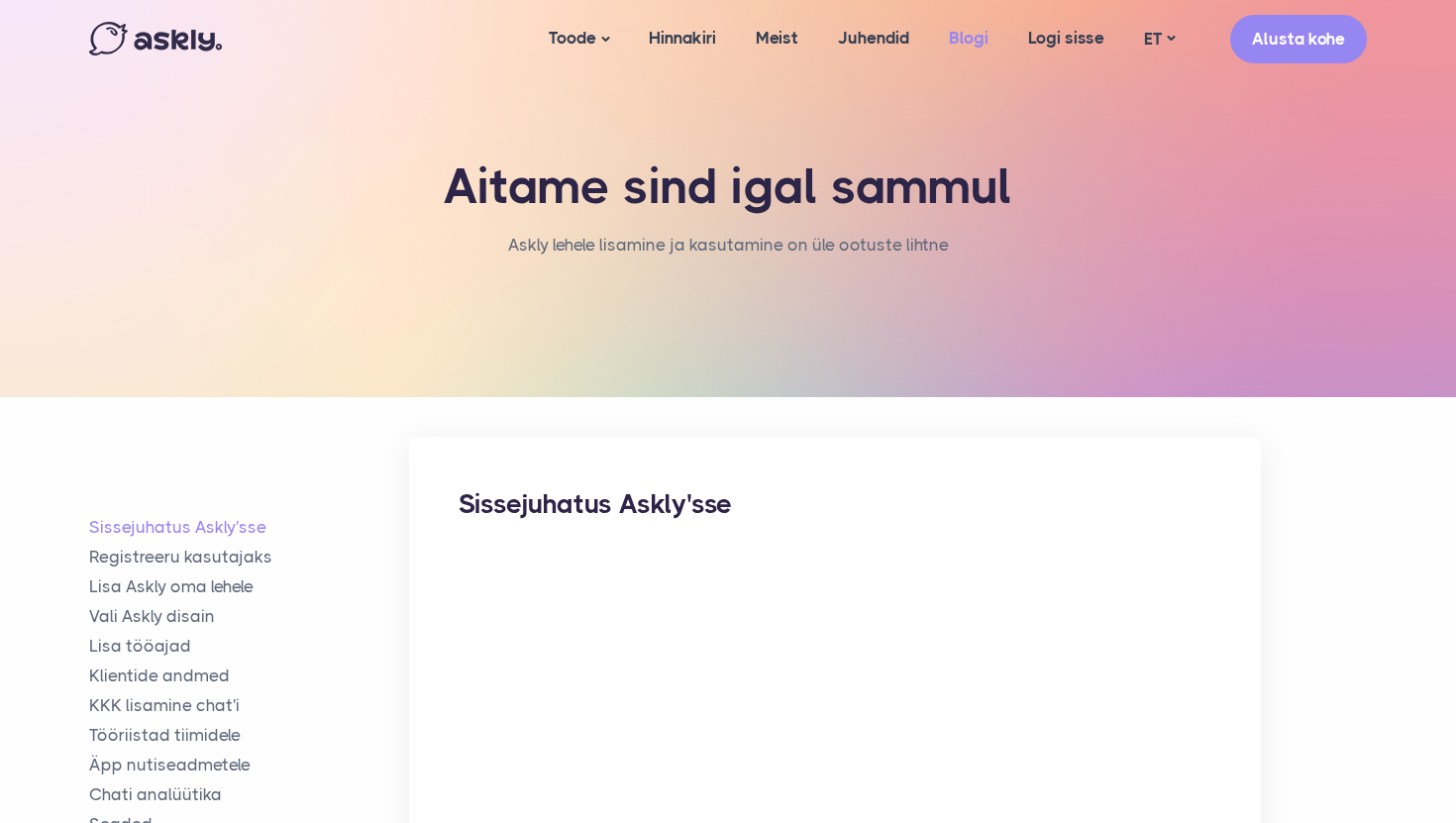 scroll, scrollTop: 0, scrollLeft: 0, axis: both 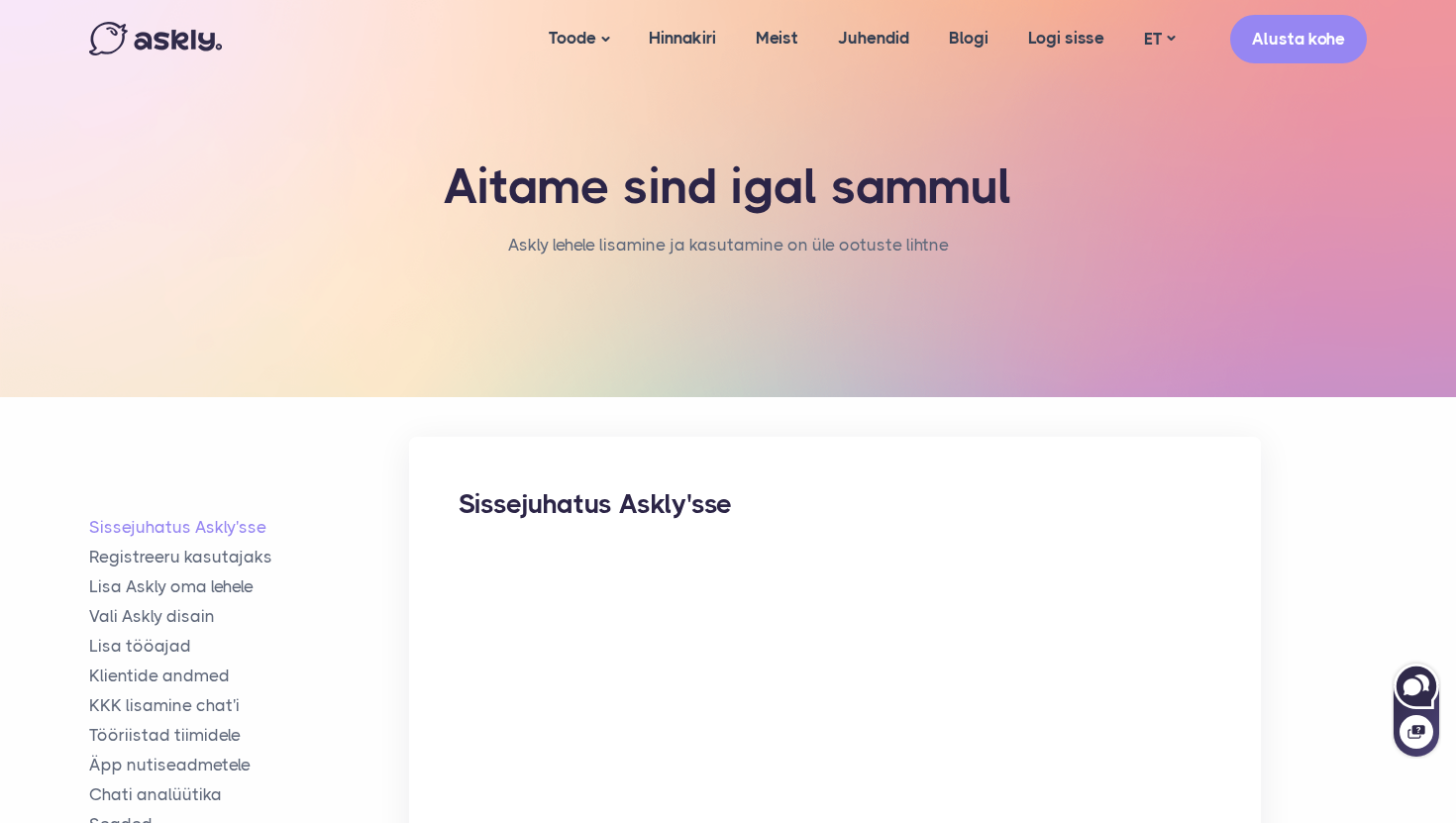 click 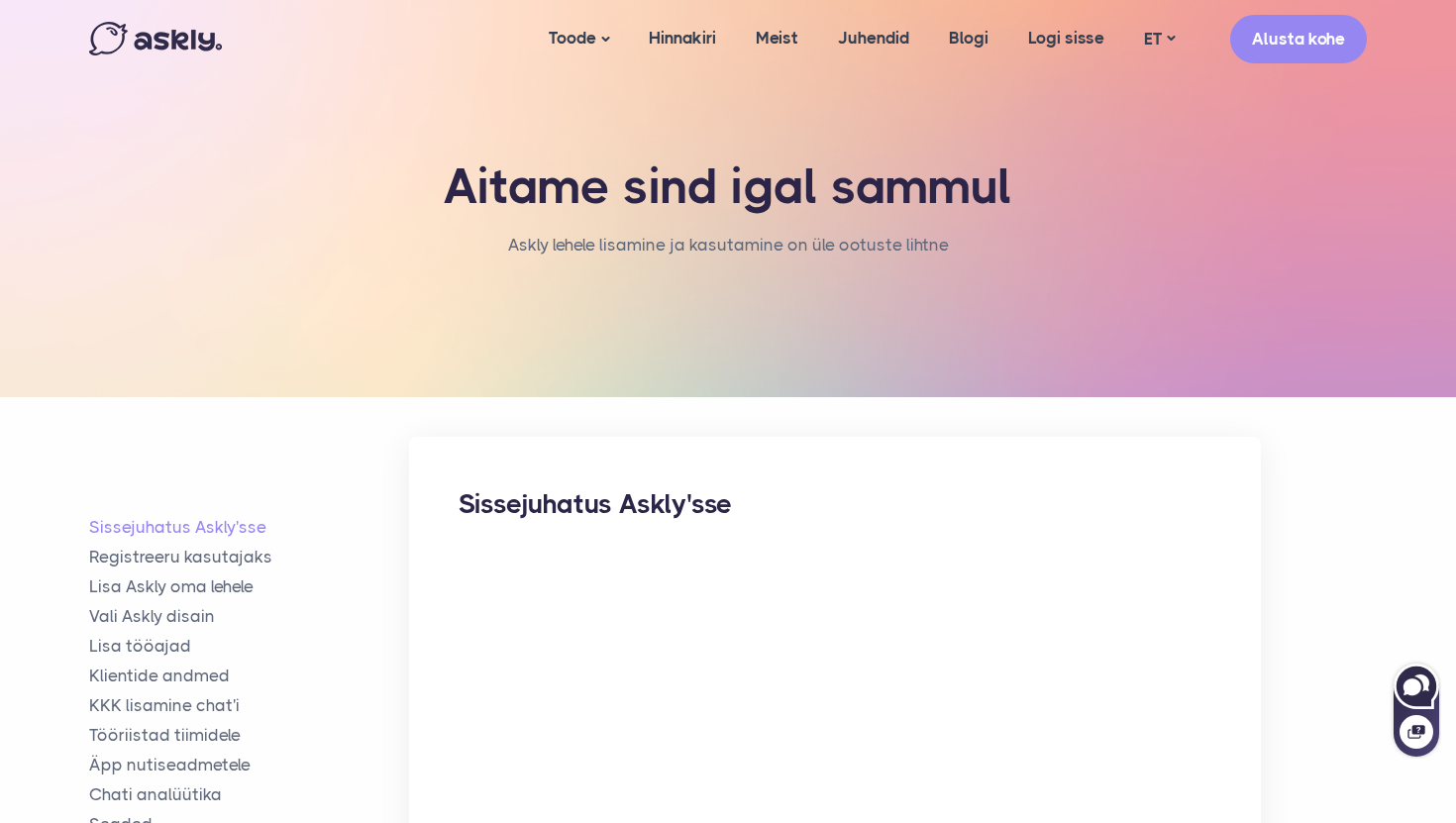 select on "**" 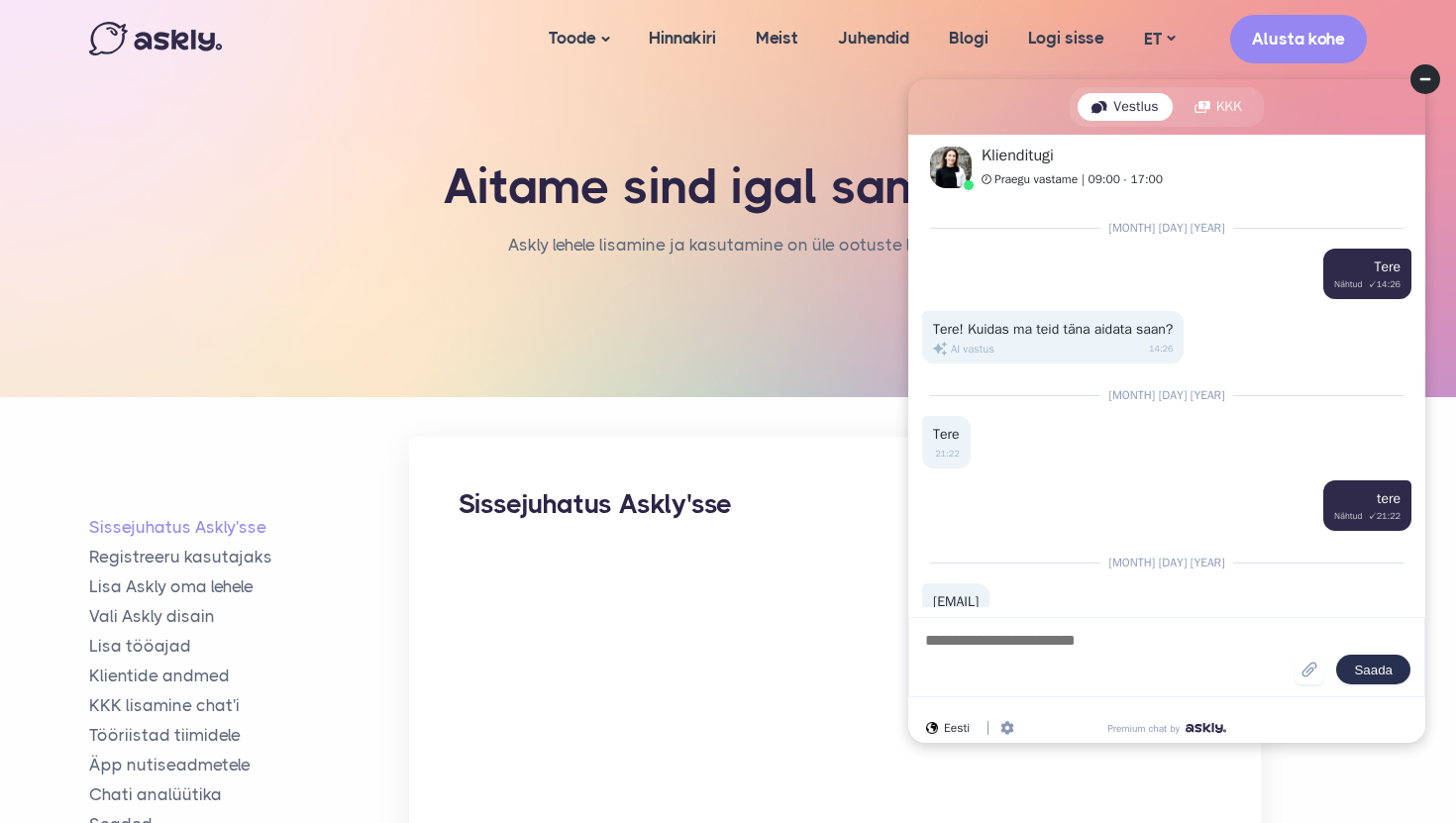 scroll, scrollTop: 0, scrollLeft: 0, axis: both 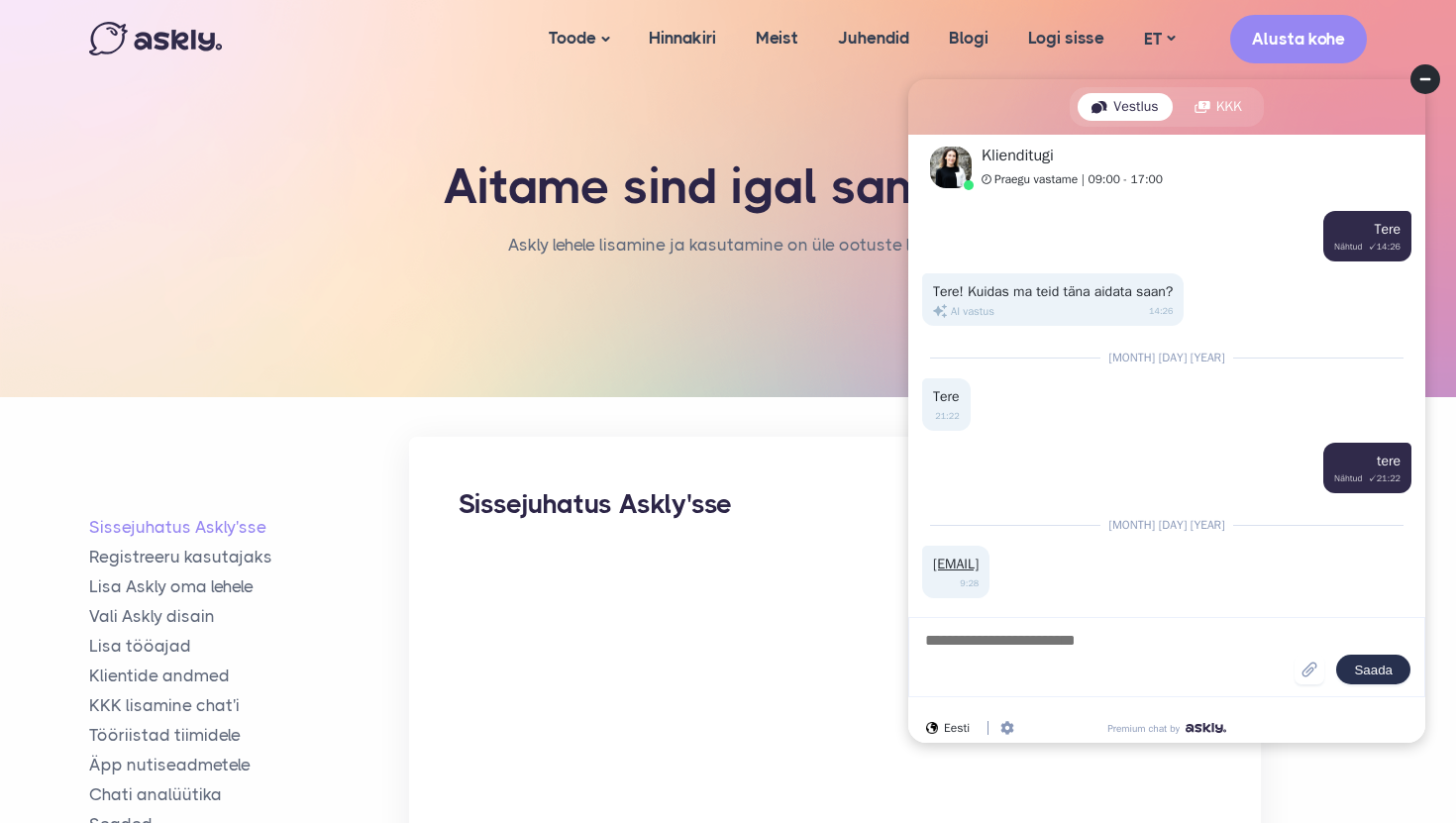 click on "Saada" at bounding box center (1167, 657) 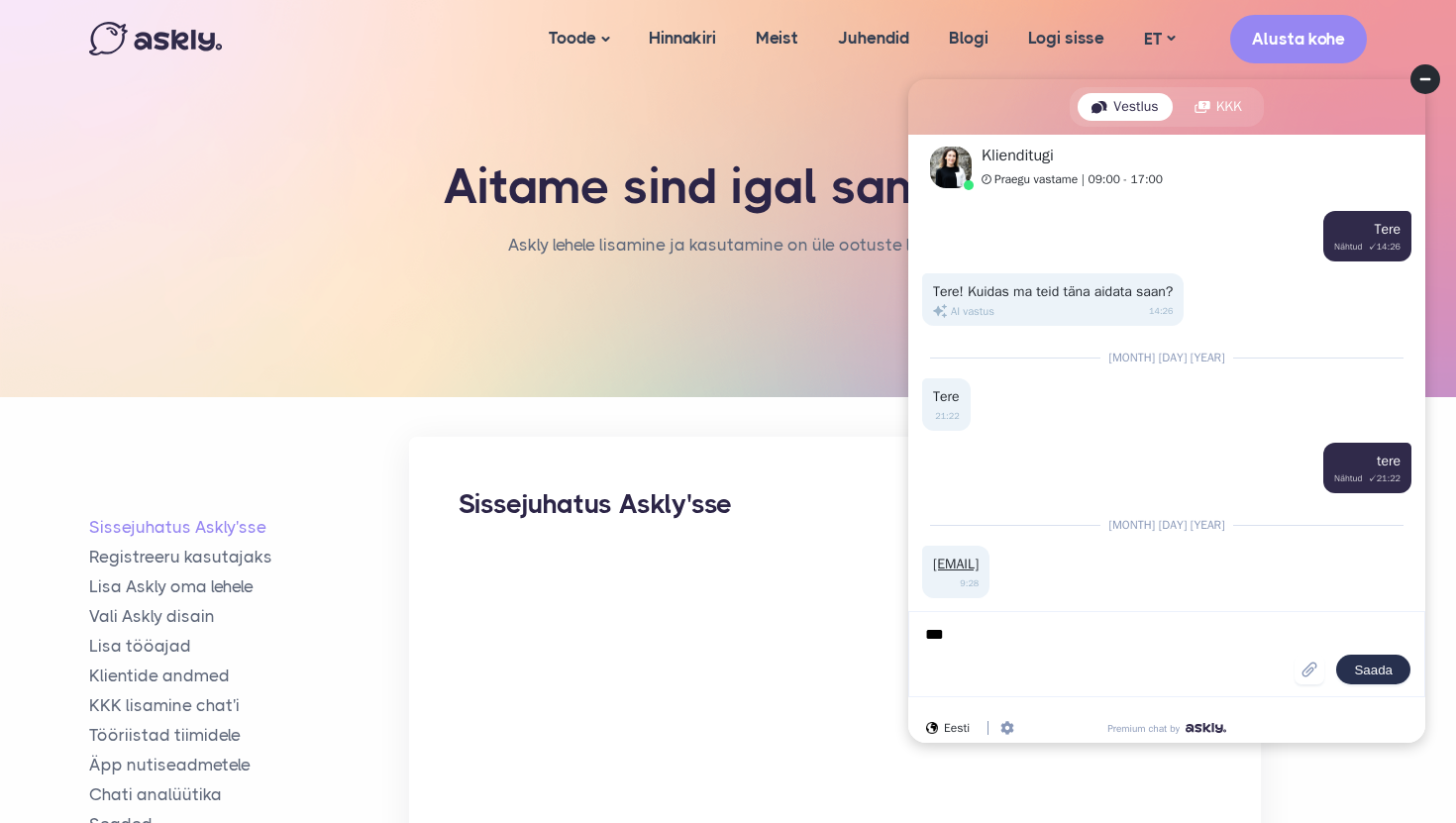 type on "****" 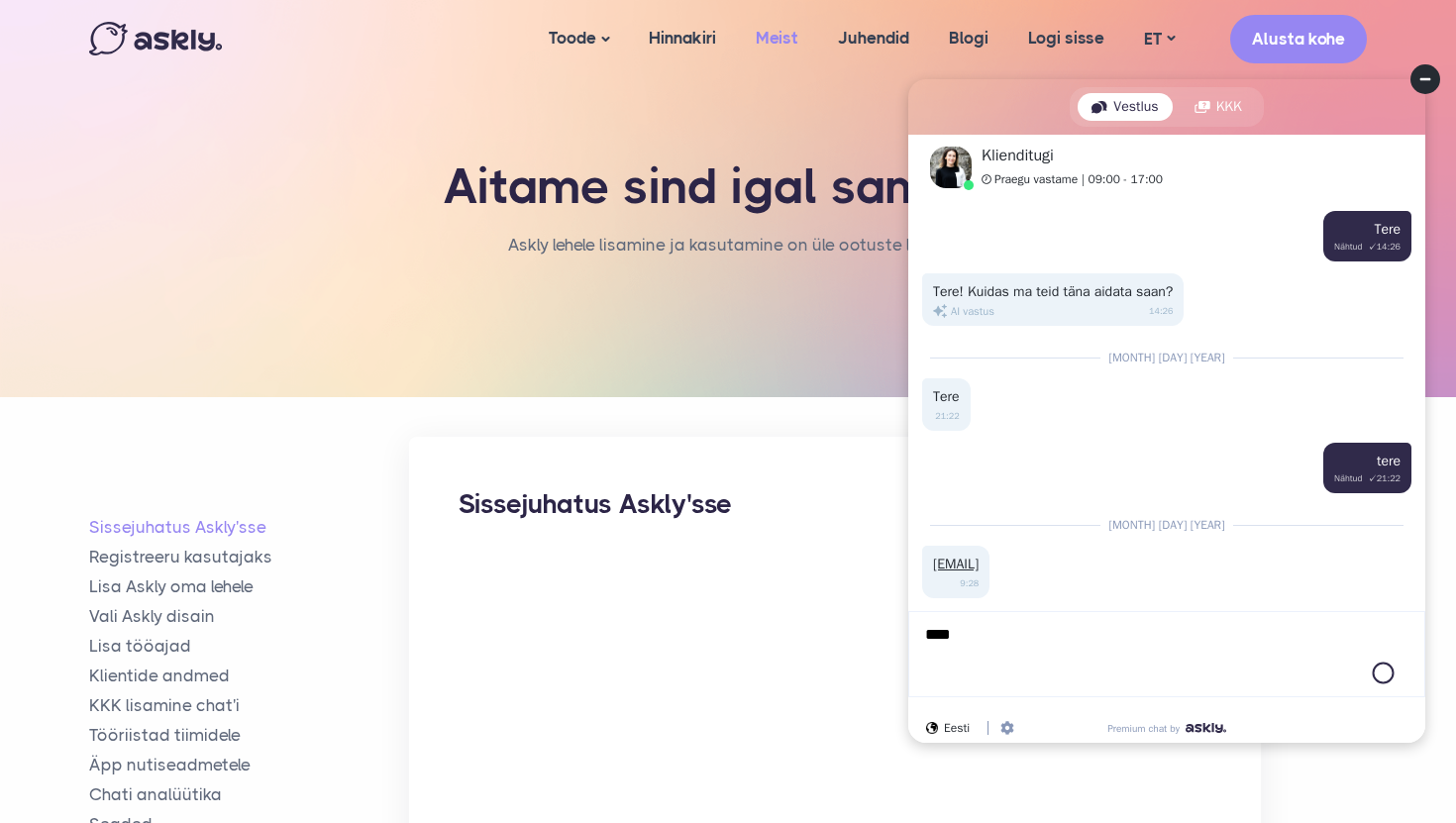 type 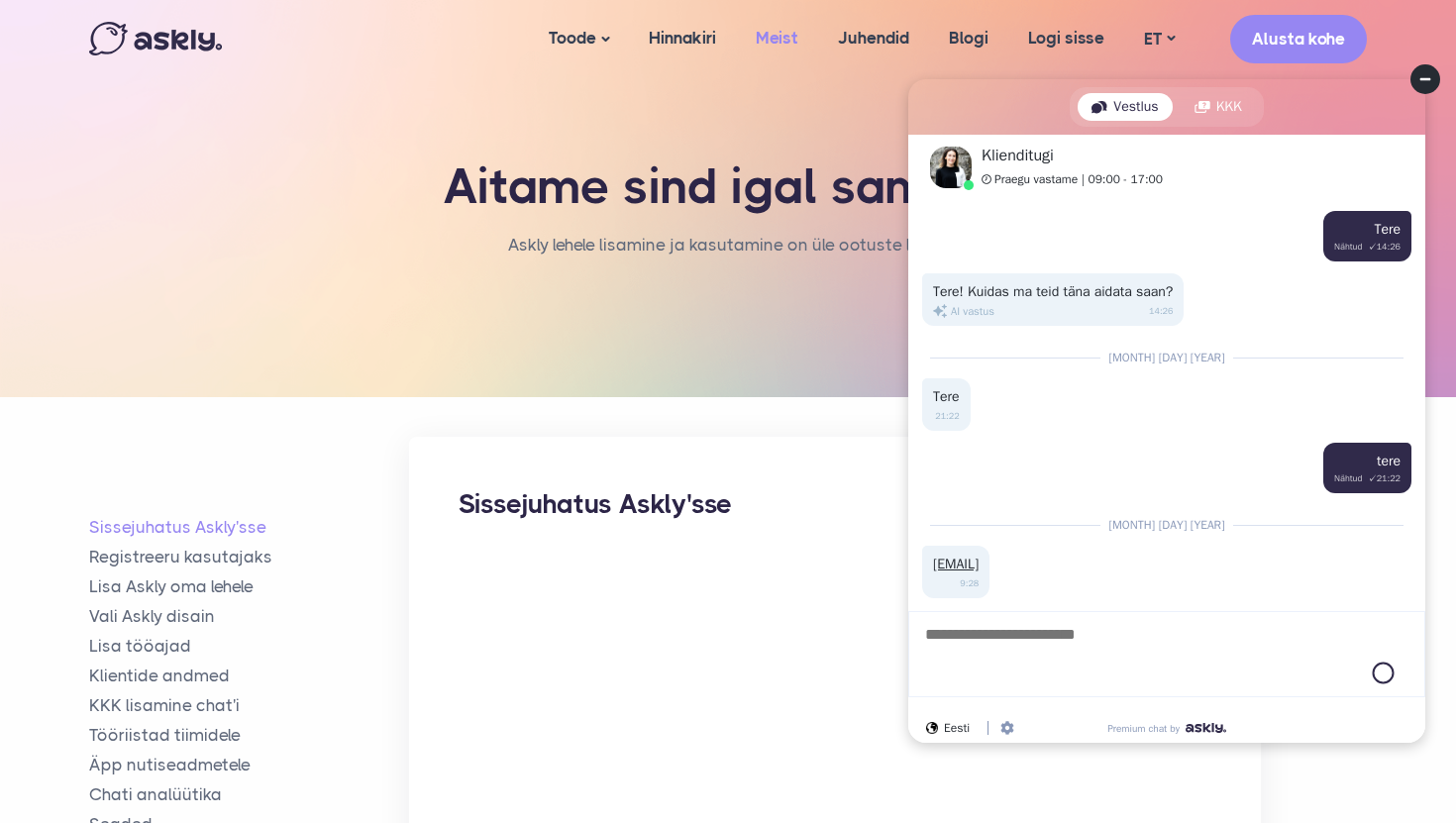 scroll, scrollTop: 138, scrollLeft: 0, axis: vertical 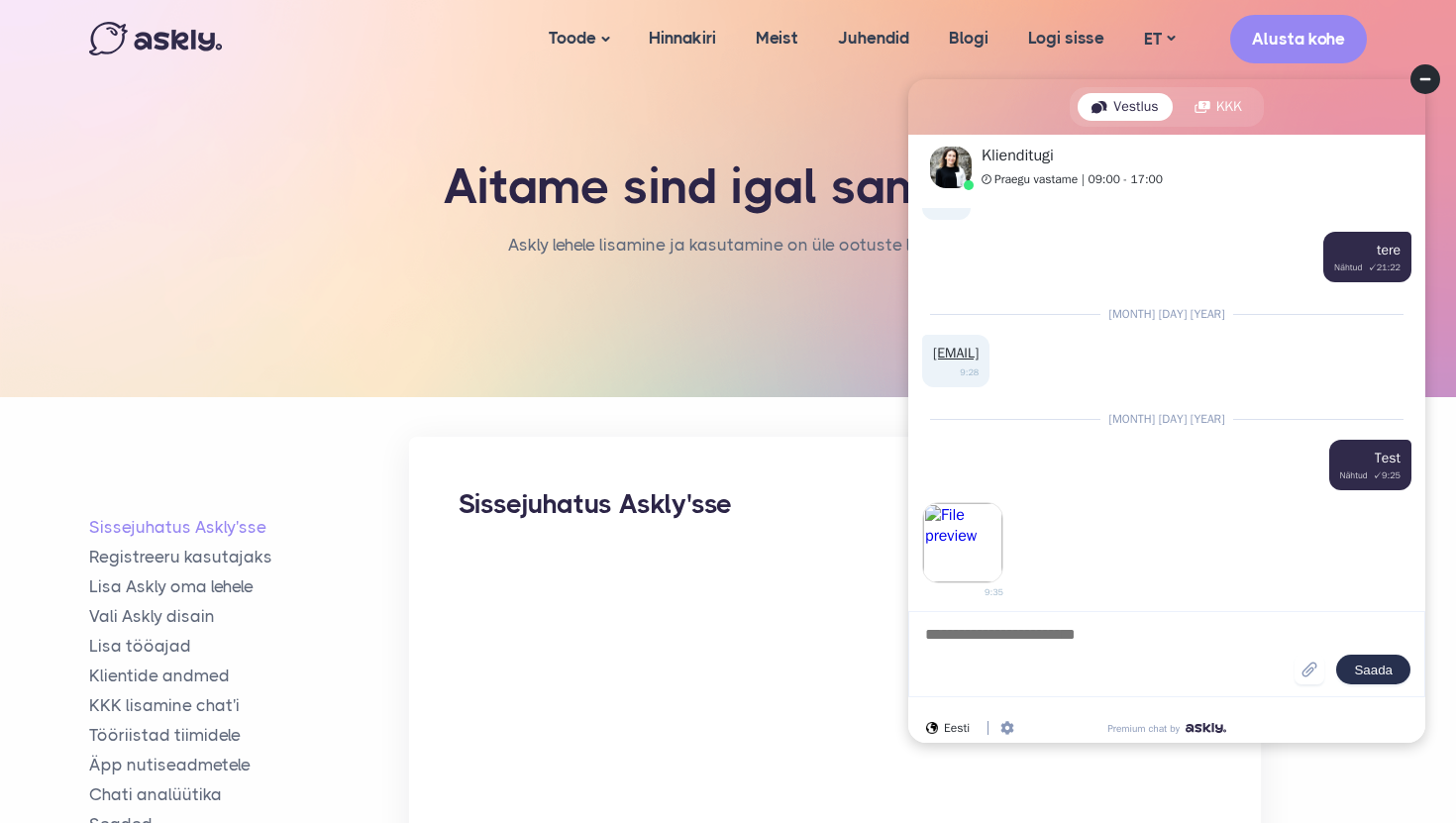 click at bounding box center [1108, 654] 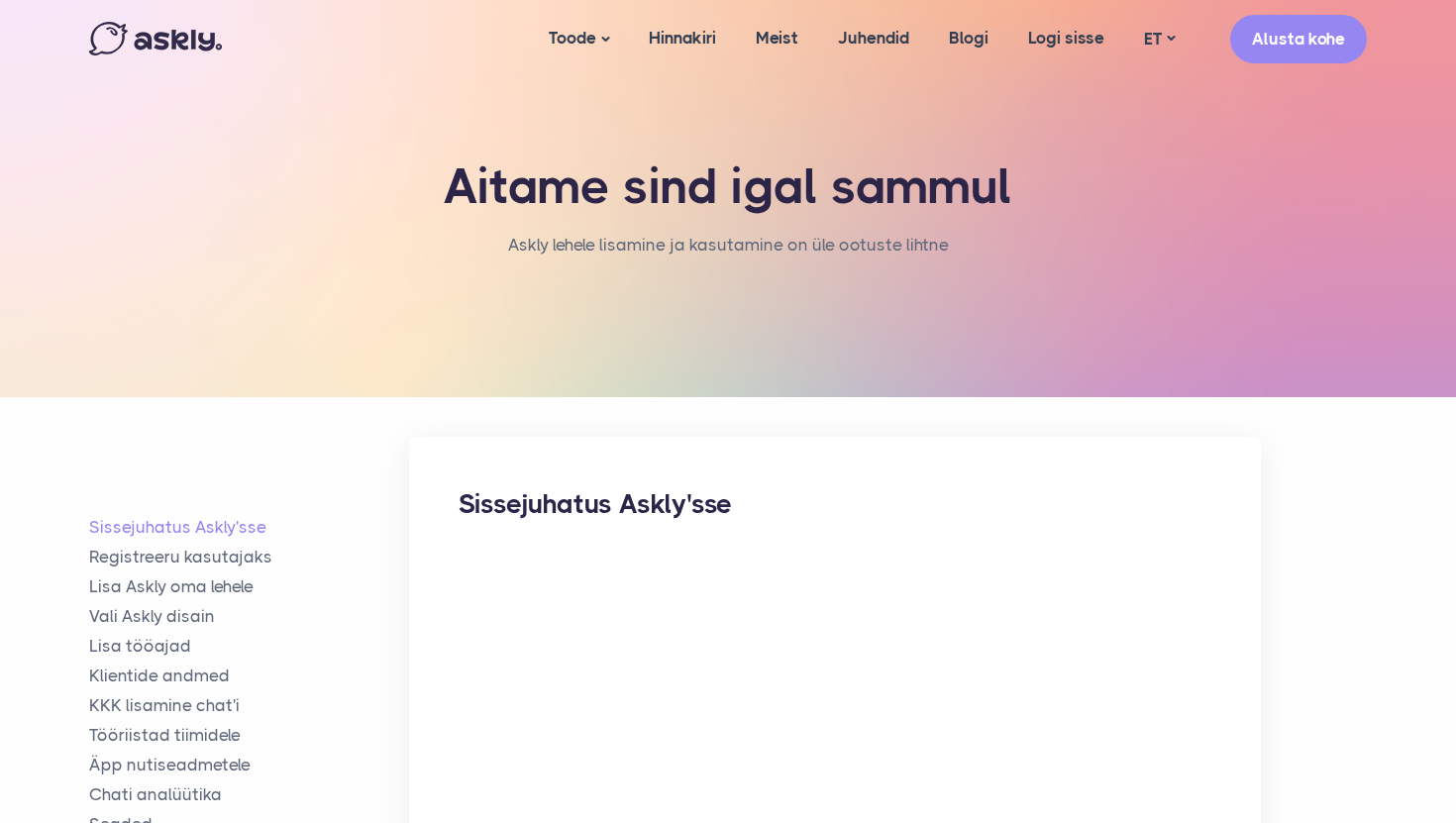 scroll, scrollTop: 0, scrollLeft: 0, axis: both 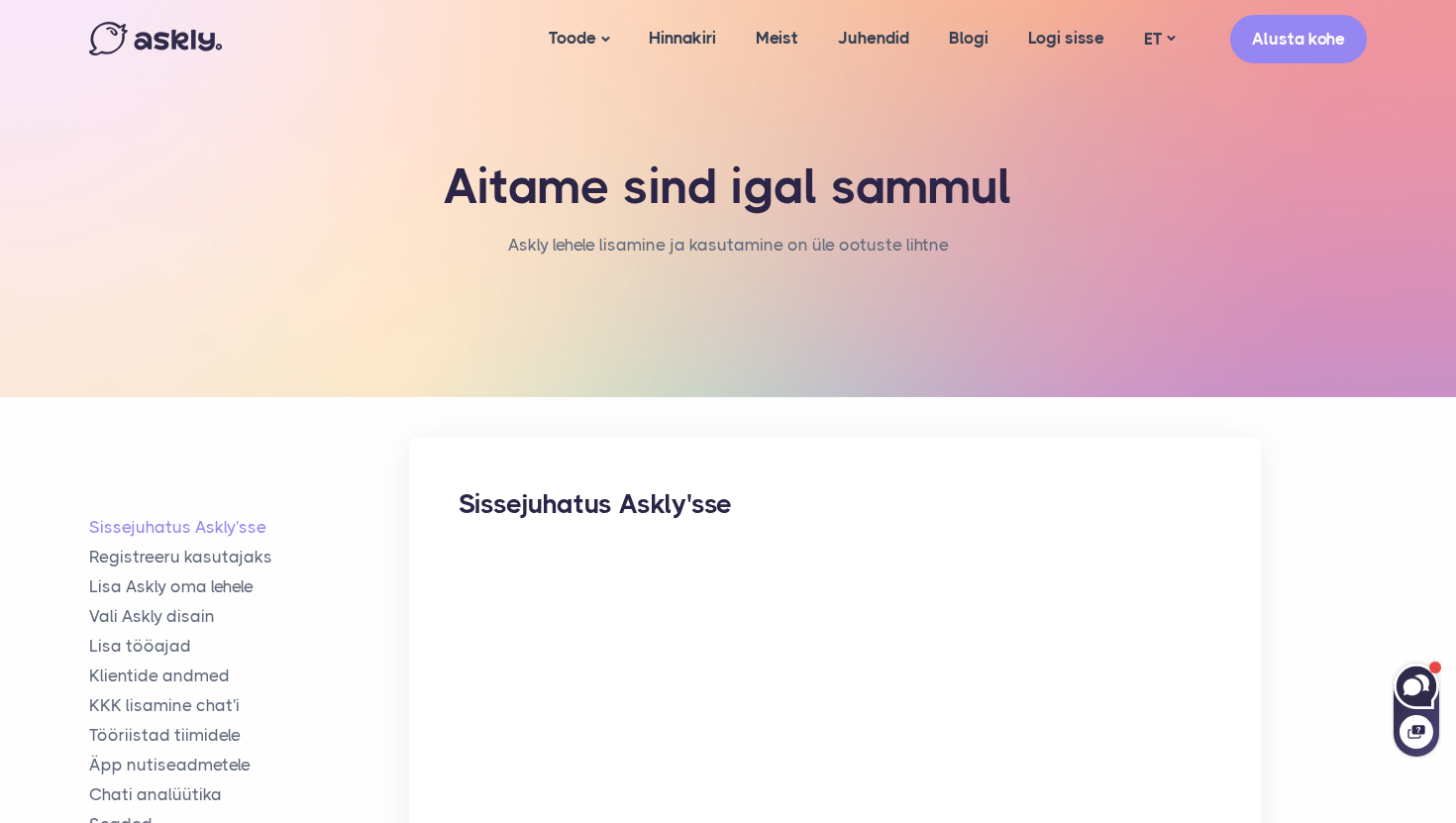 click 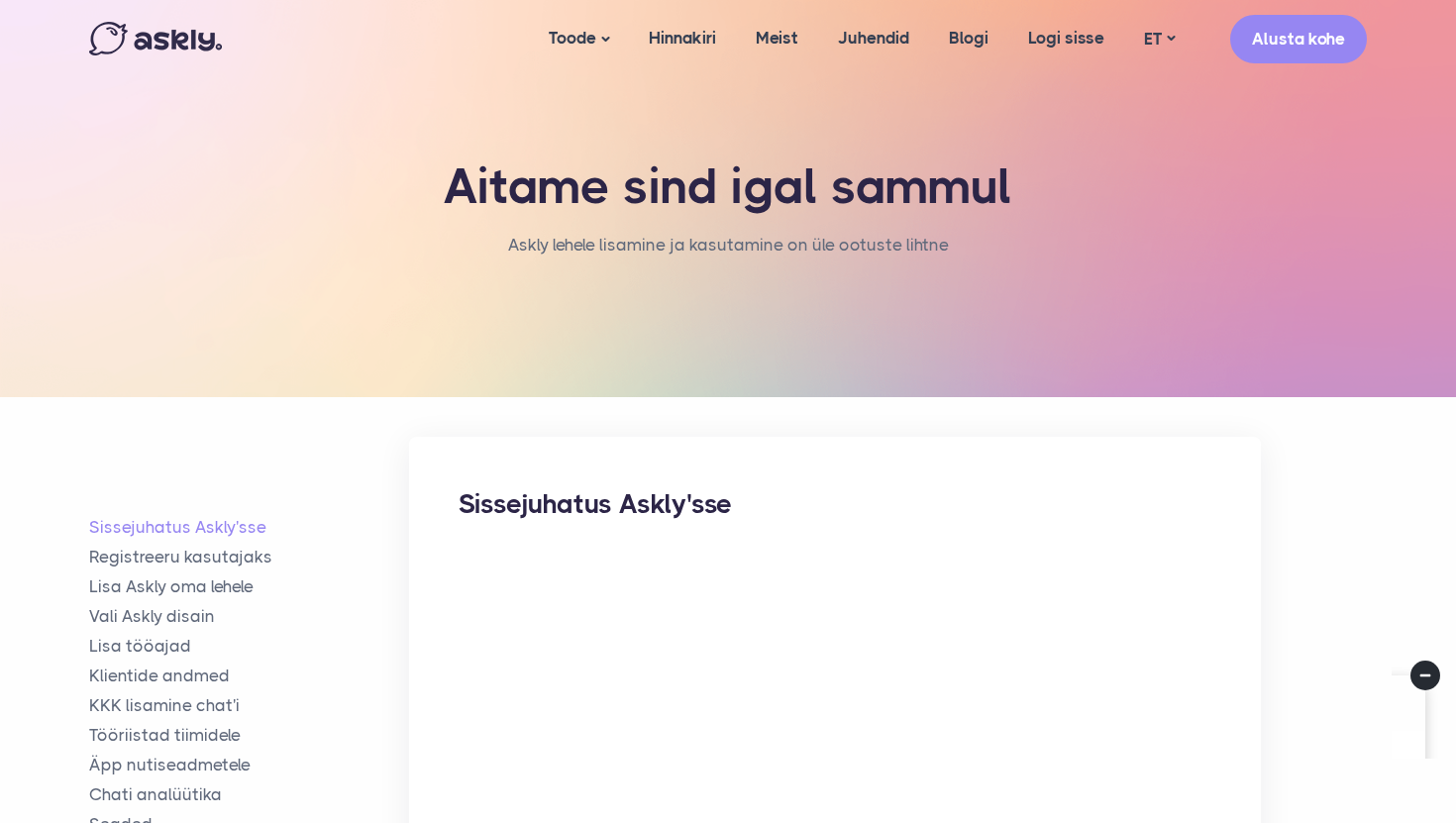scroll, scrollTop: 0, scrollLeft: 0, axis: both 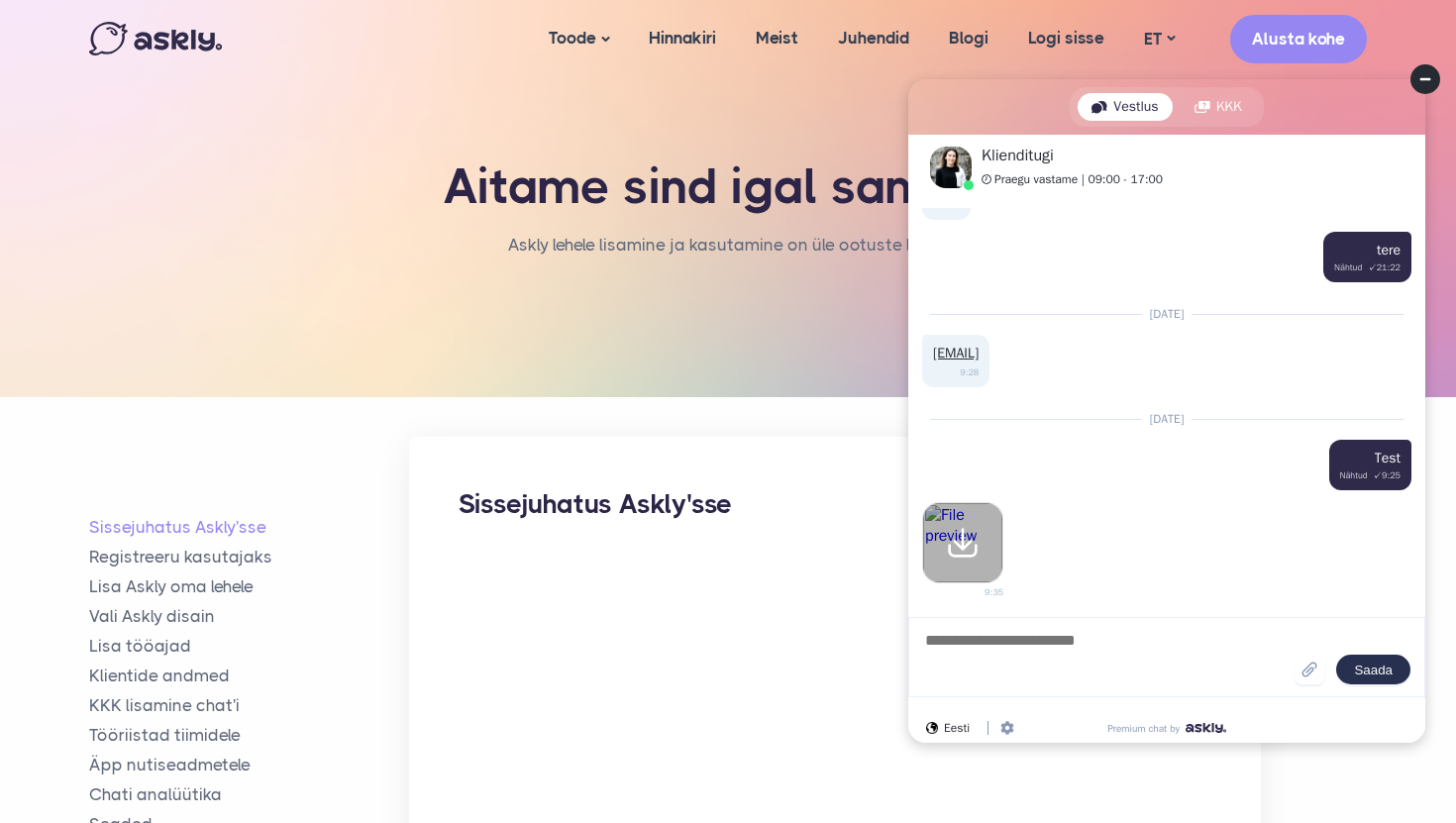 click at bounding box center (963, 543) 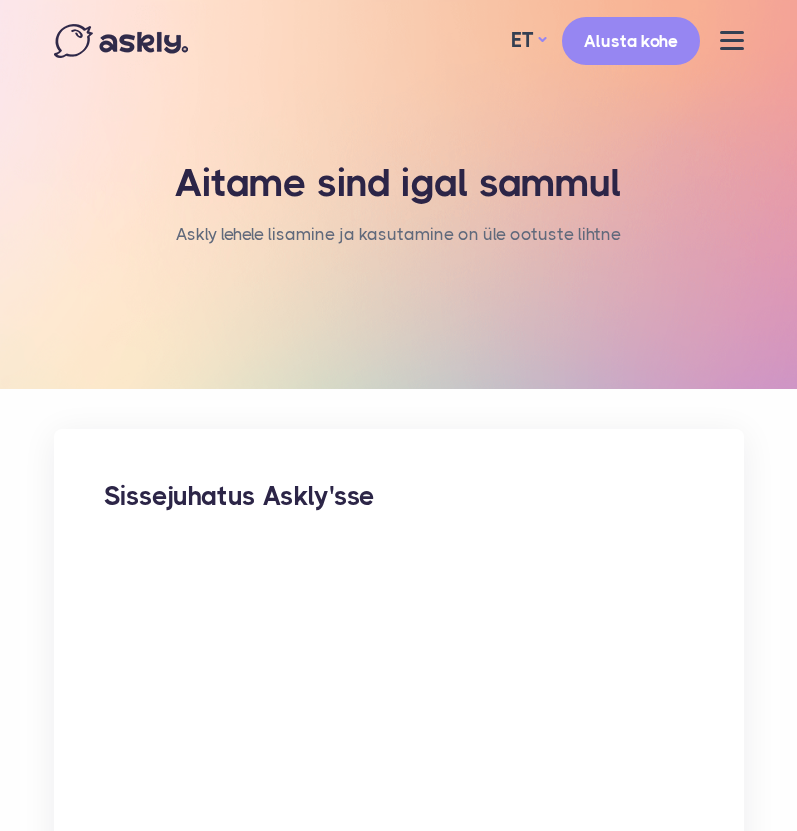 scroll, scrollTop: 0, scrollLeft: 0, axis: both 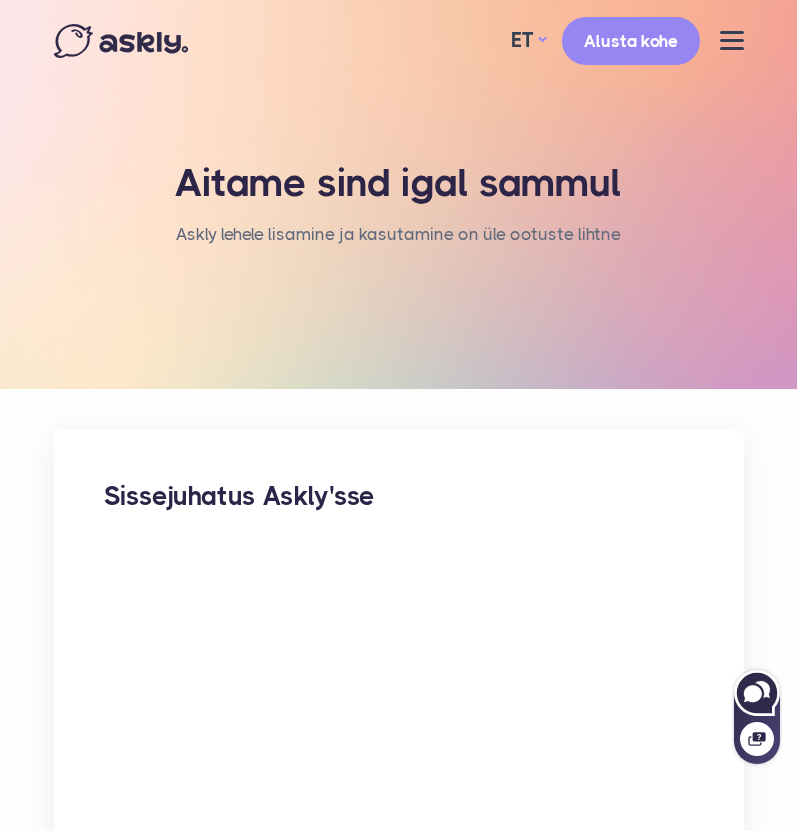 click 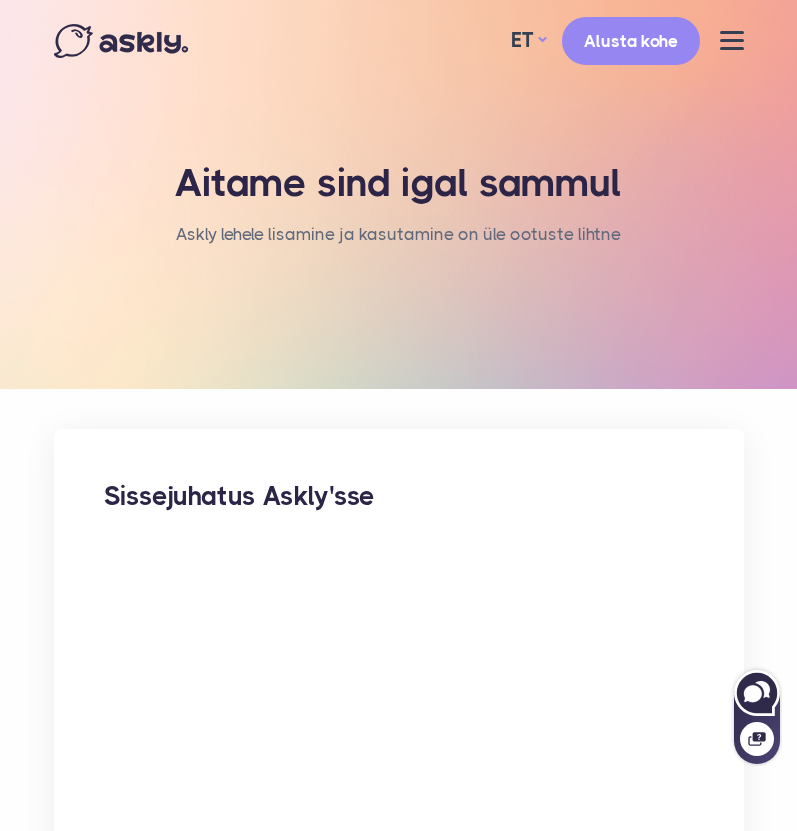 scroll, scrollTop: 0, scrollLeft: 0, axis: both 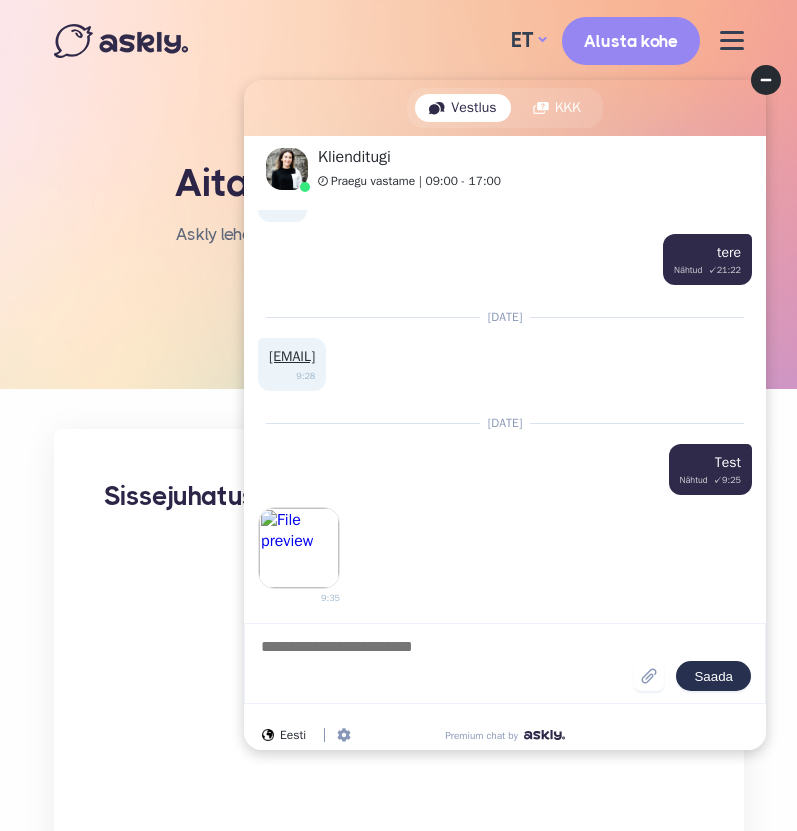 click at bounding box center [649, 676] 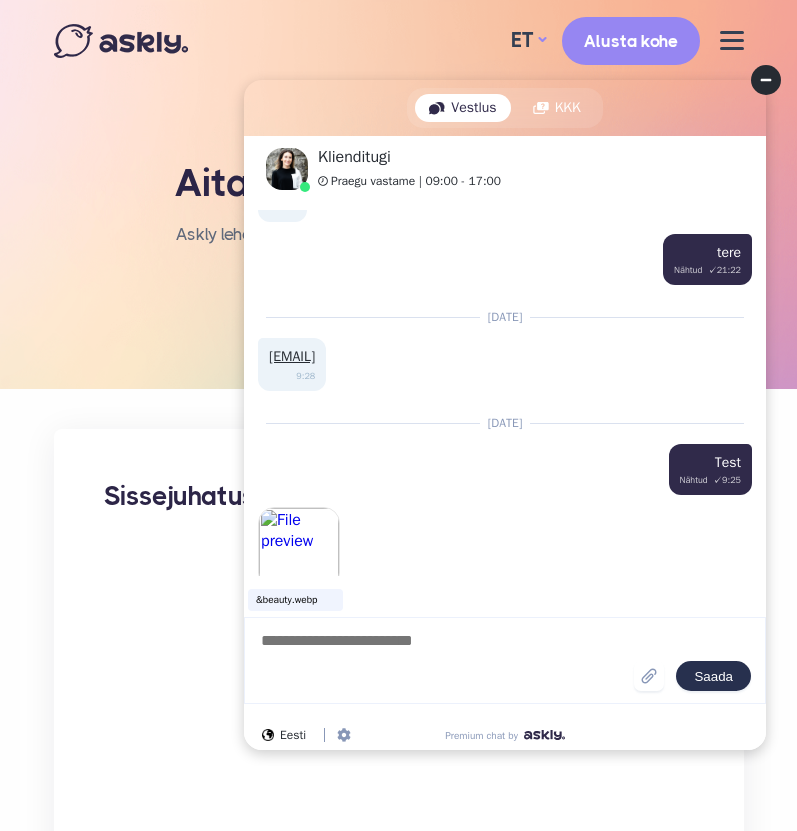 scroll, scrollTop: 282, scrollLeft: 0, axis: vertical 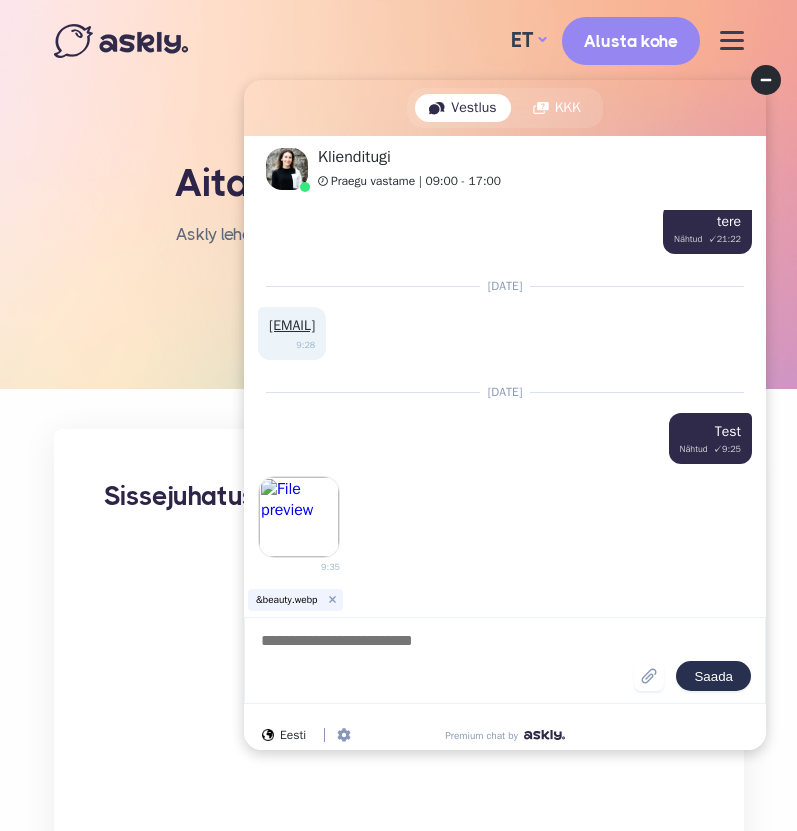 click on "Saada" at bounding box center [713, 676] 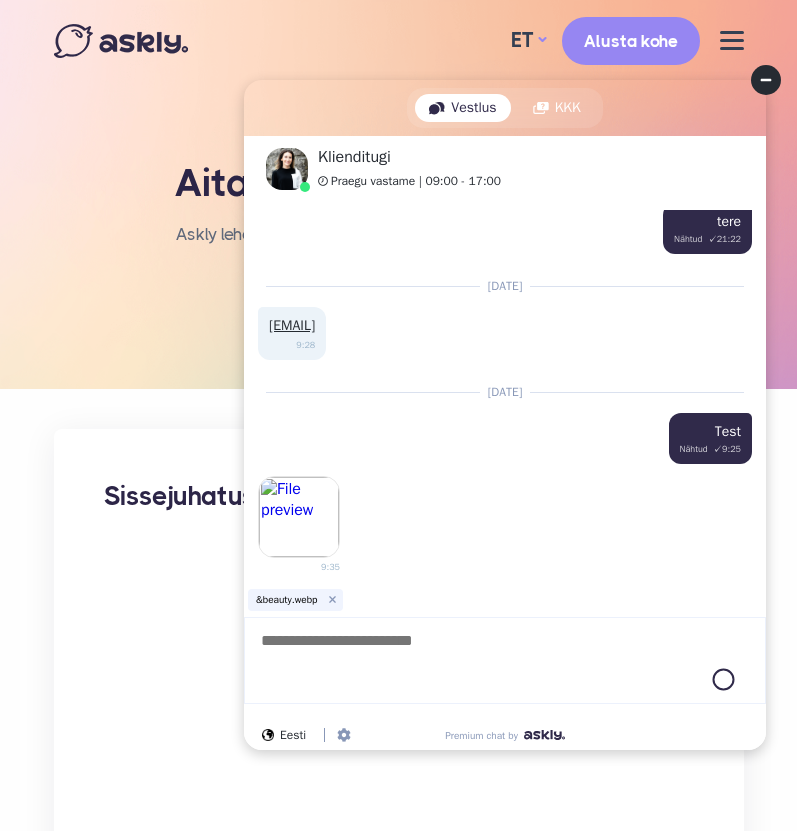 scroll, scrollTop: 251, scrollLeft: 0, axis: vertical 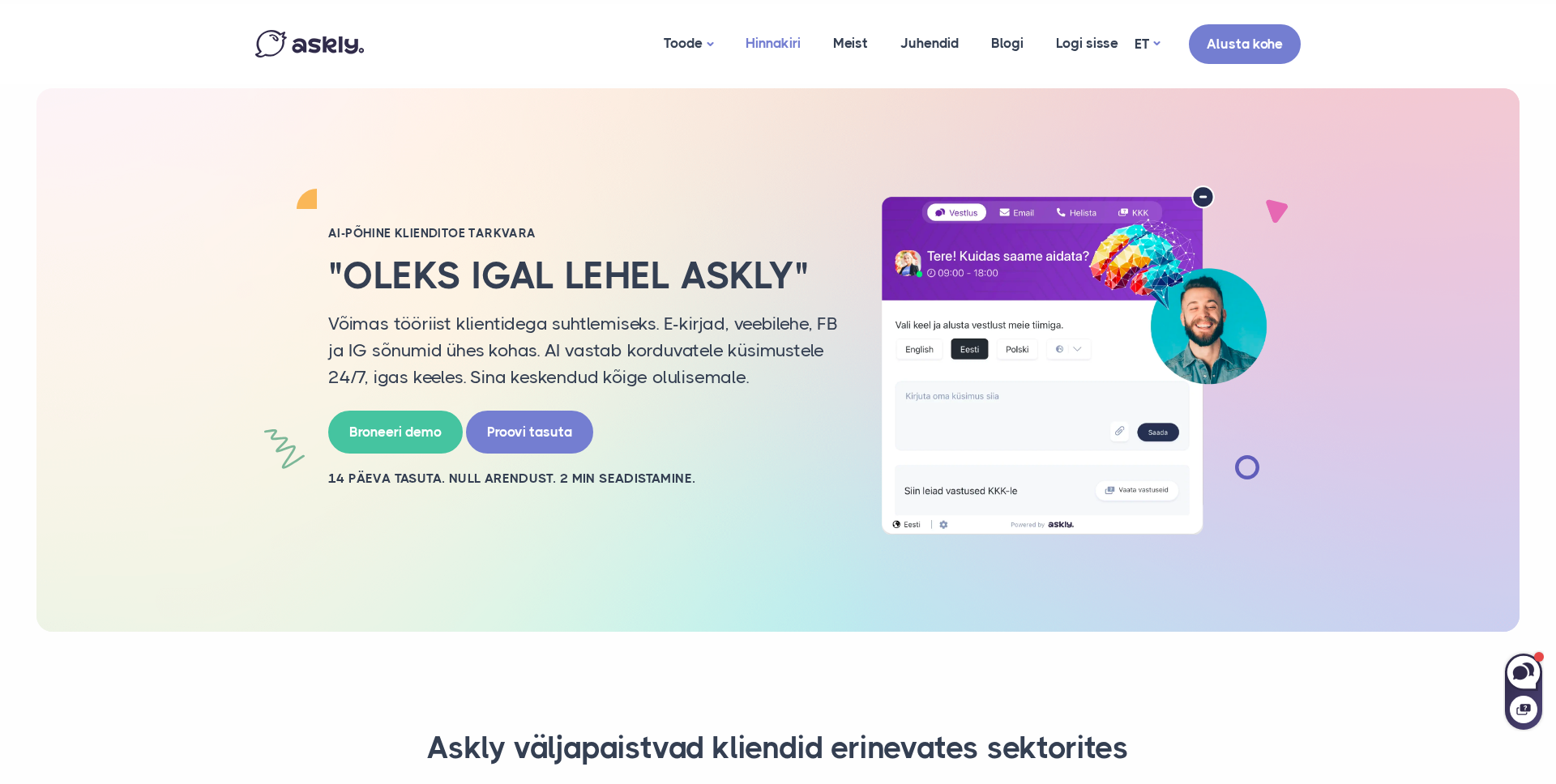 click on "Hinnakiri" at bounding box center [773, 43] 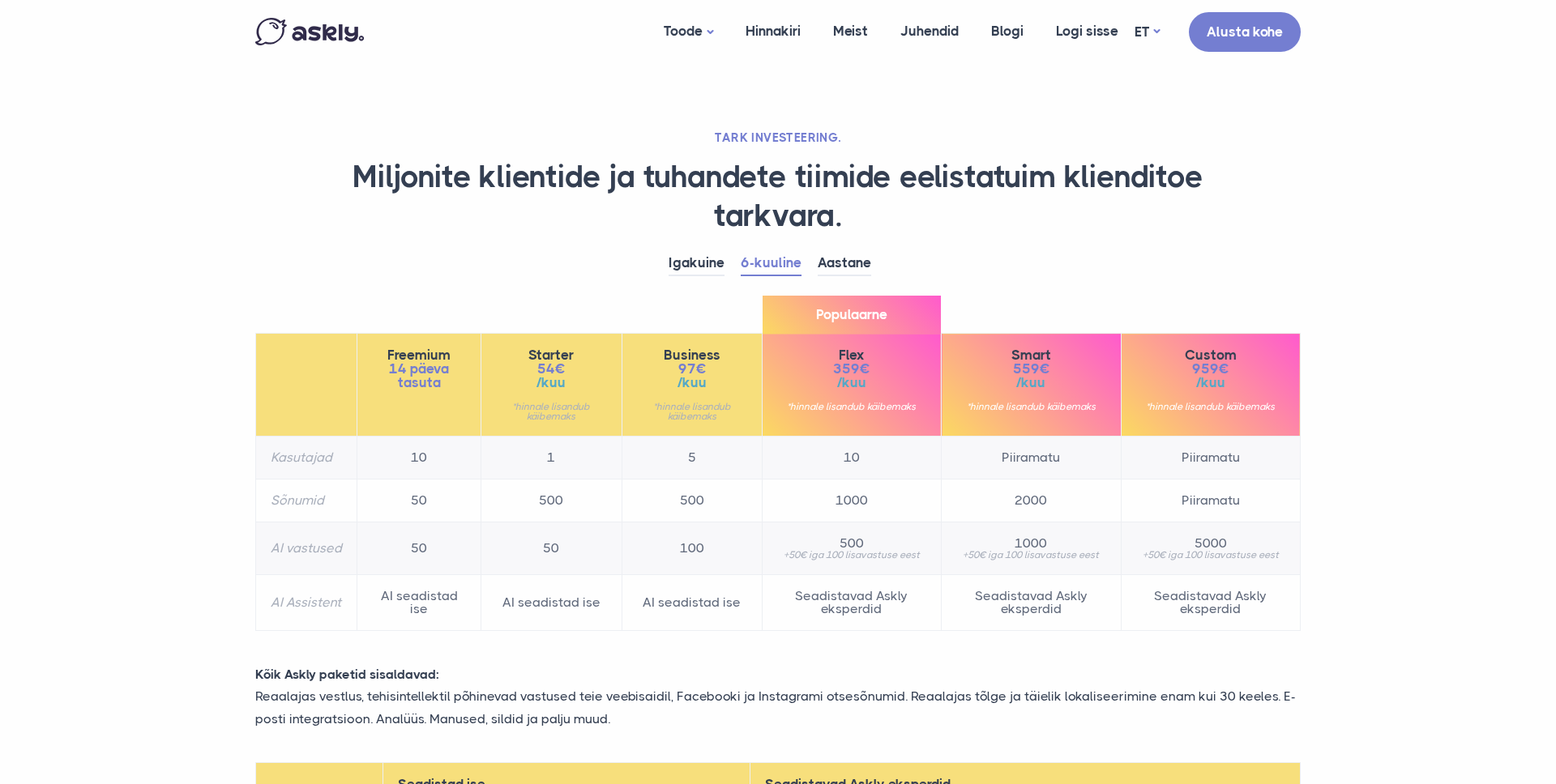 scroll, scrollTop: 0, scrollLeft: 0, axis: both 